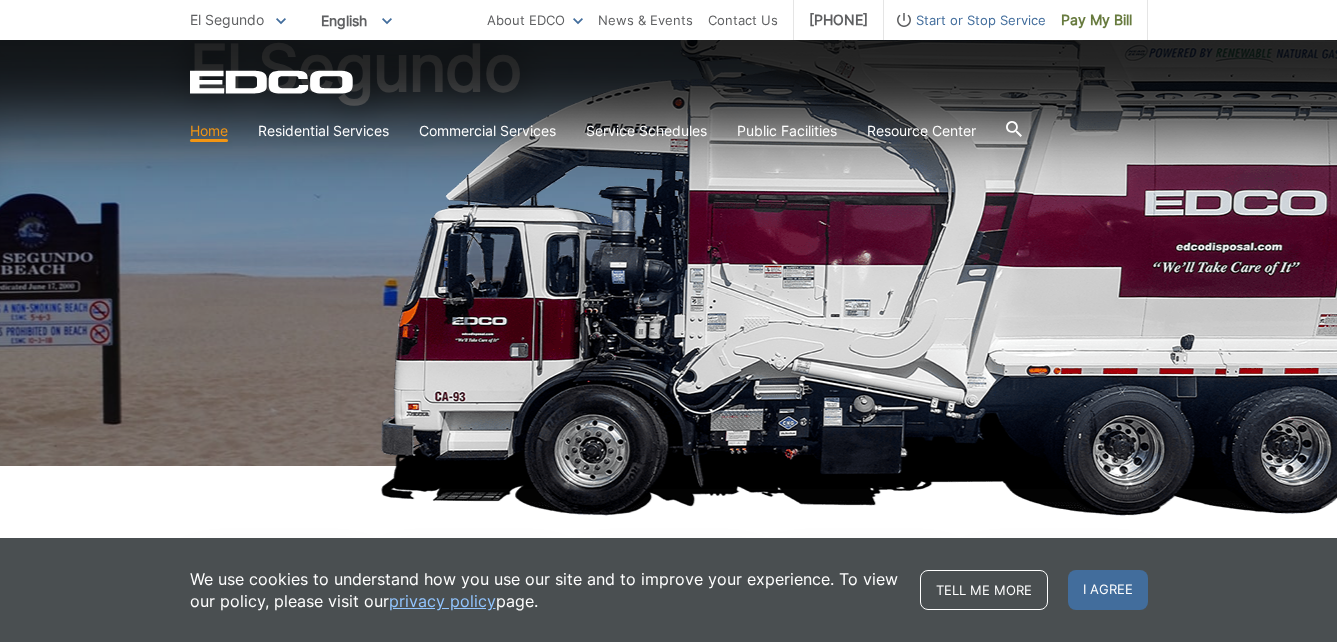 scroll, scrollTop: 178, scrollLeft: 0, axis: vertical 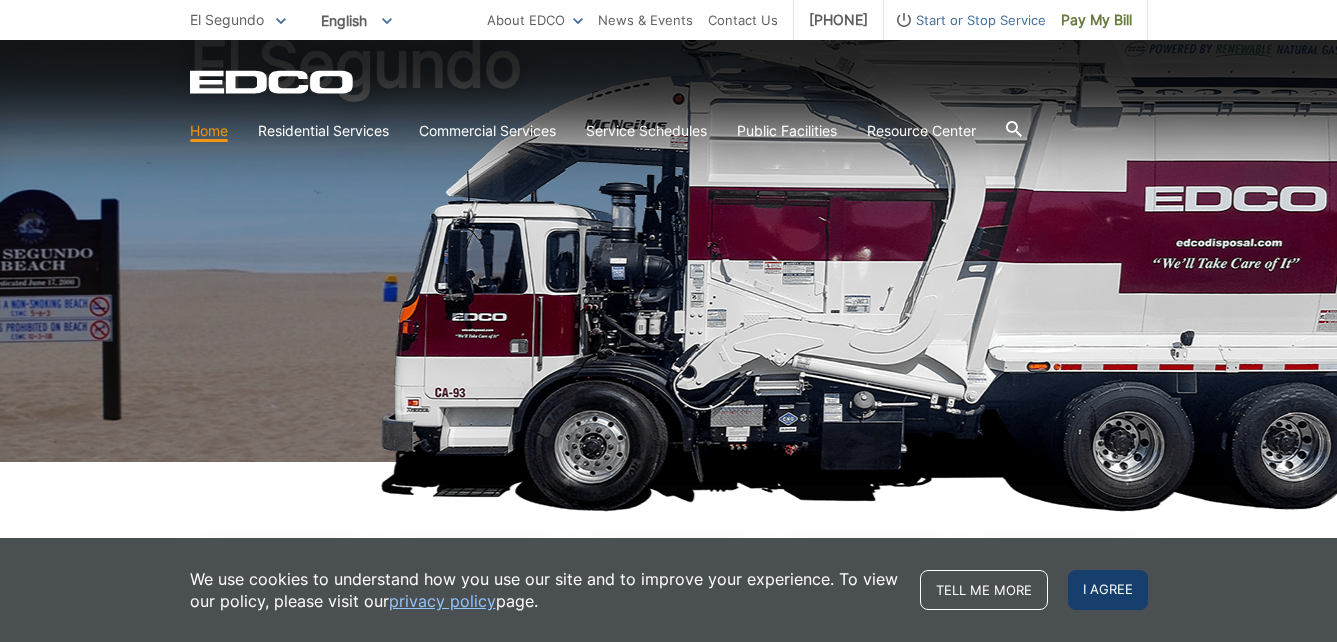 click on "I agree" at bounding box center (1108, 590) 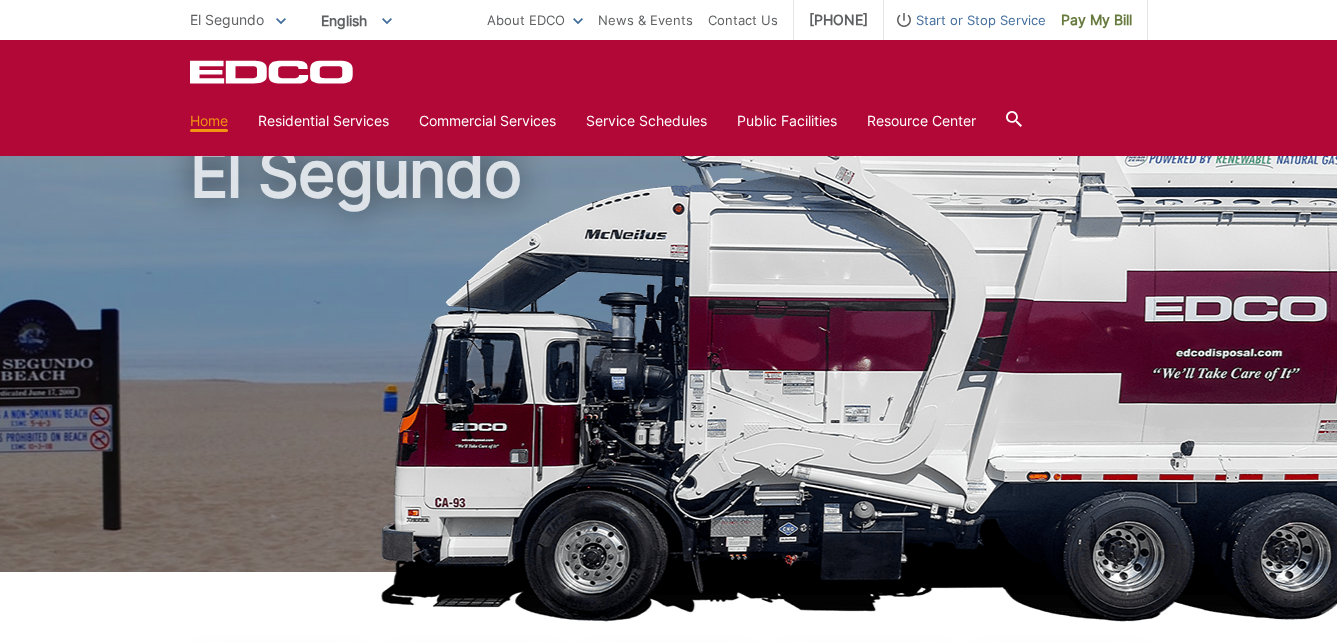 scroll, scrollTop: 57, scrollLeft: 0, axis: vertical 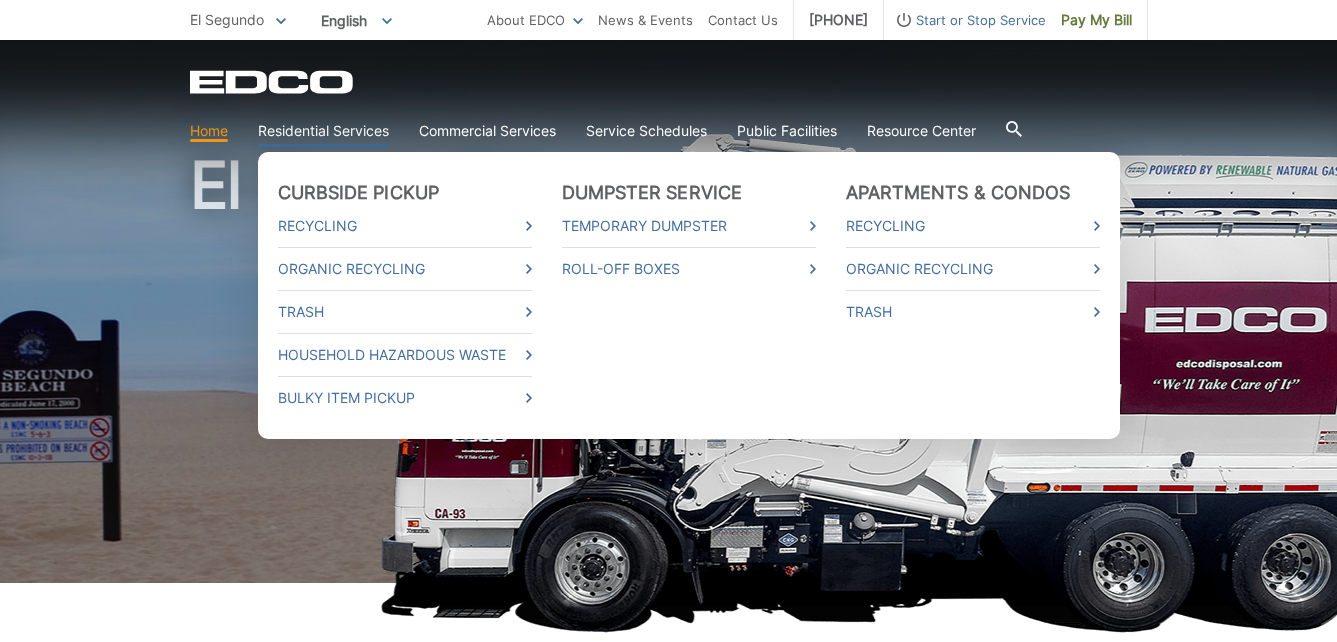 click on "Residential Services" at bounding box center (323, 131) 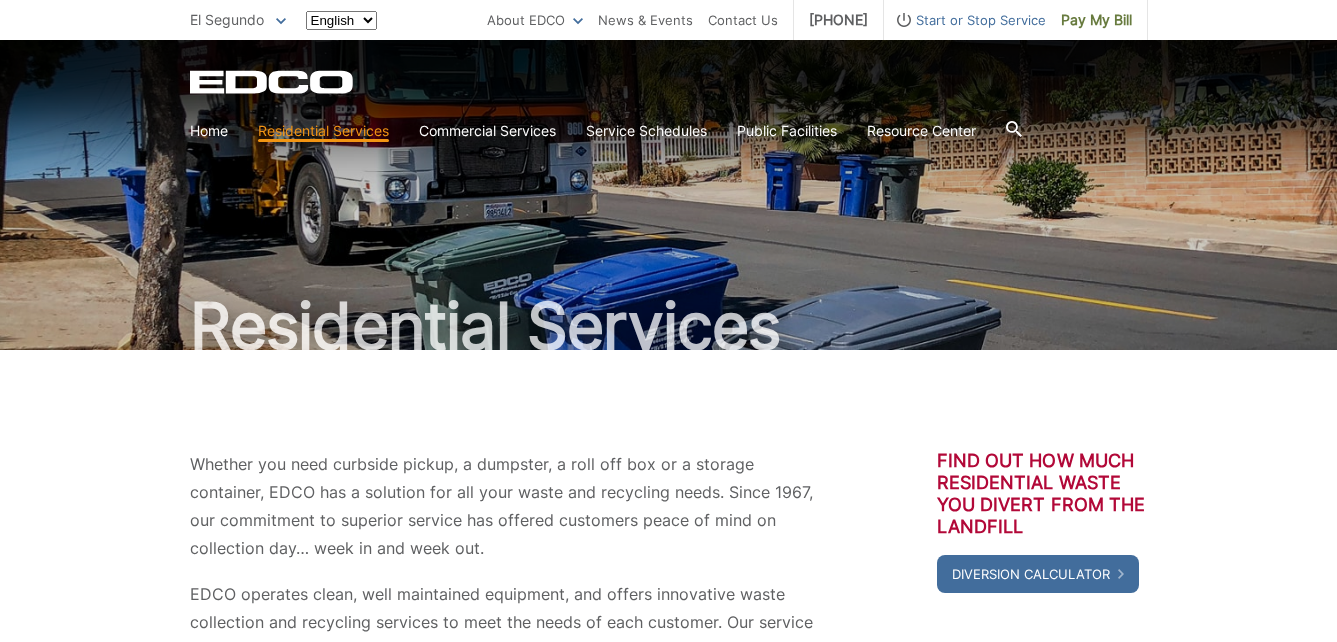 scroll, scrollTop: 0, scrollLeft: 0, axis: both 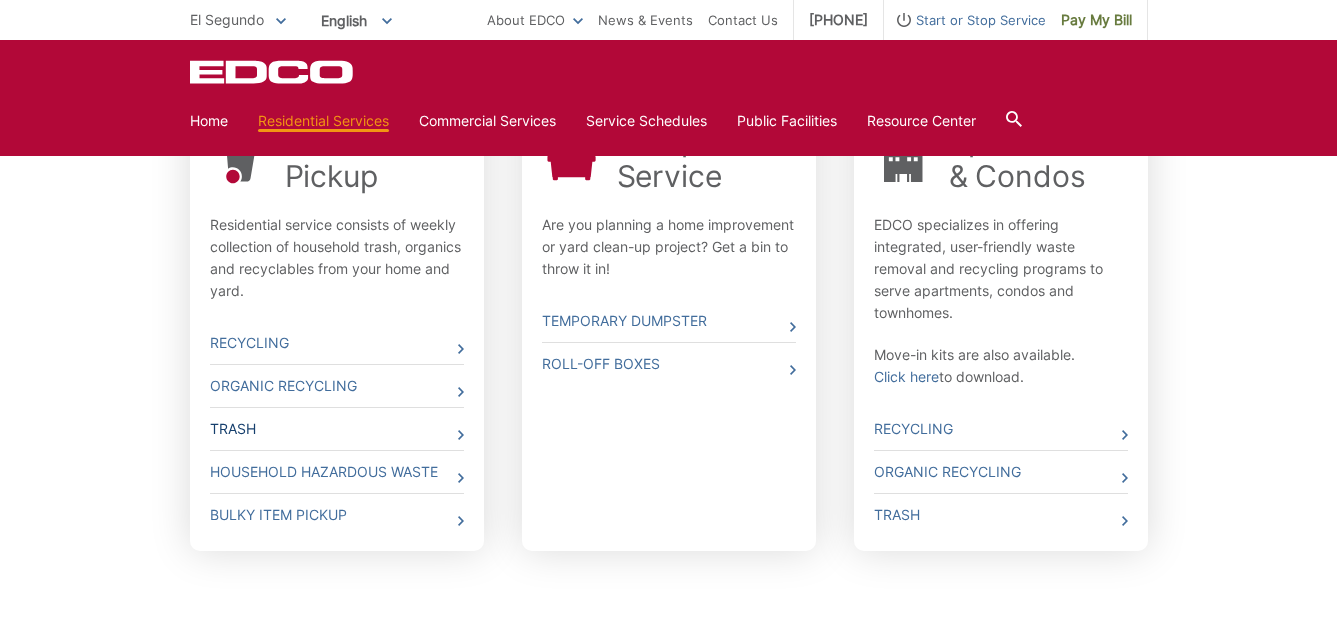 click on "Trash" at bounding box center (337, 429) 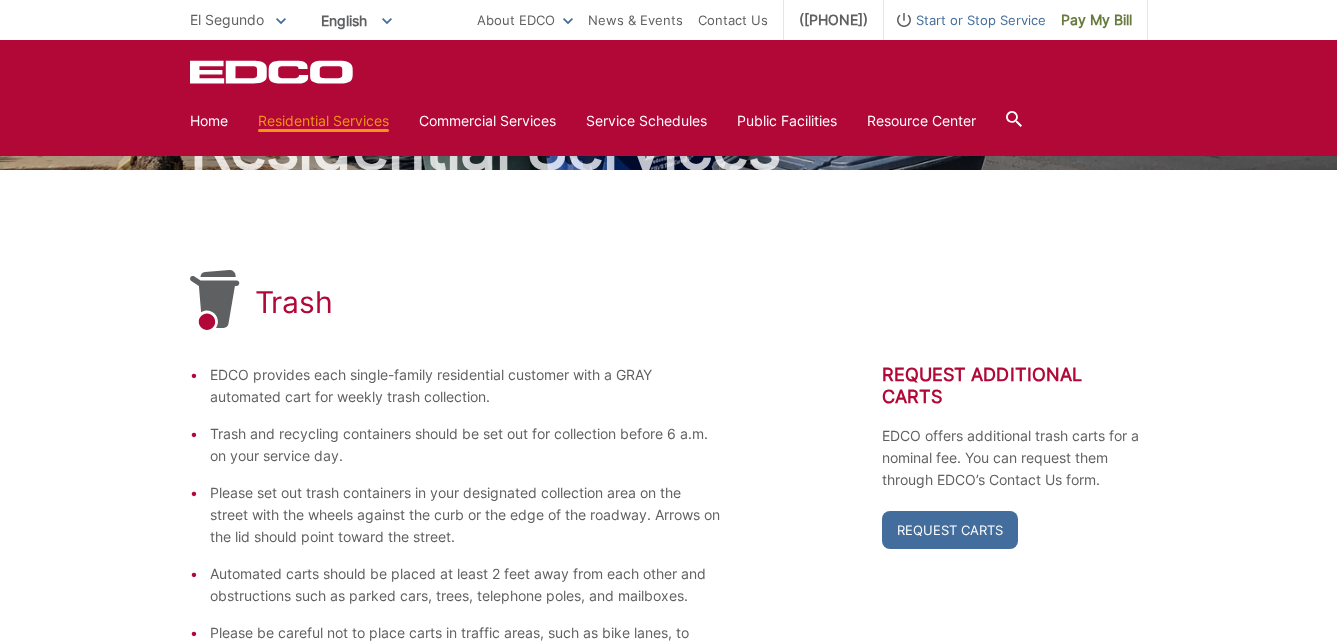 scroll, scrollTop: 179, scrollLeft: 0, axis: vertical 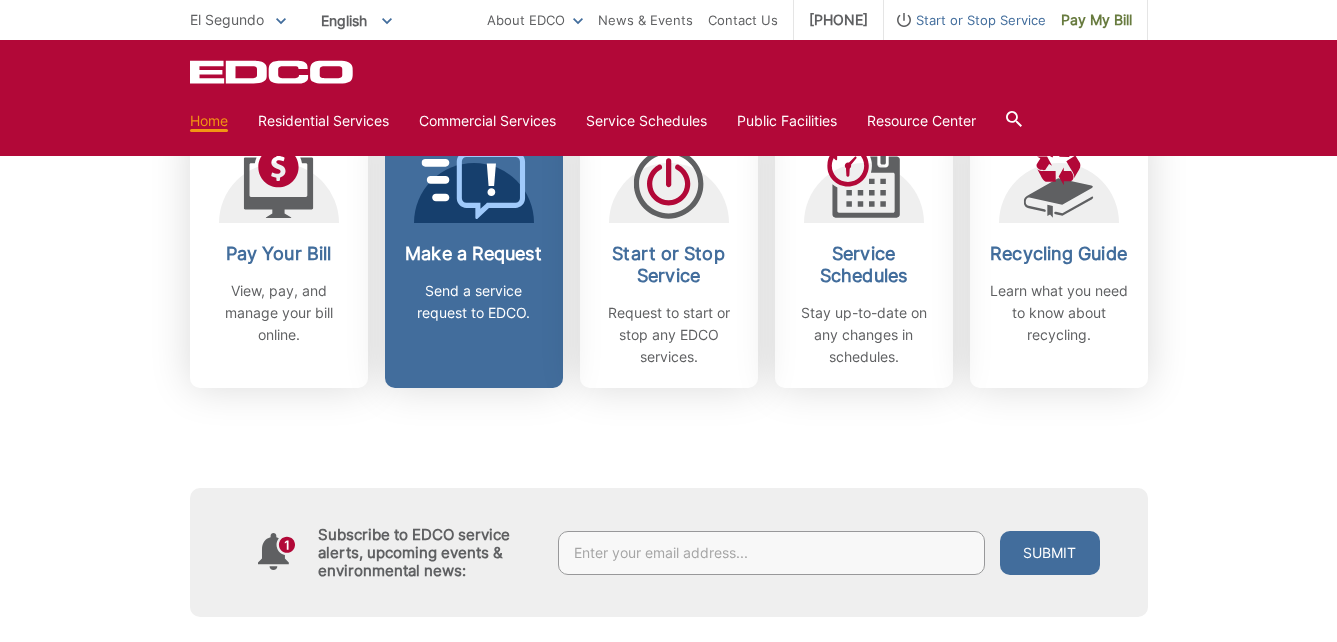 click on "Make a Request" at bounding box center (474, 254) 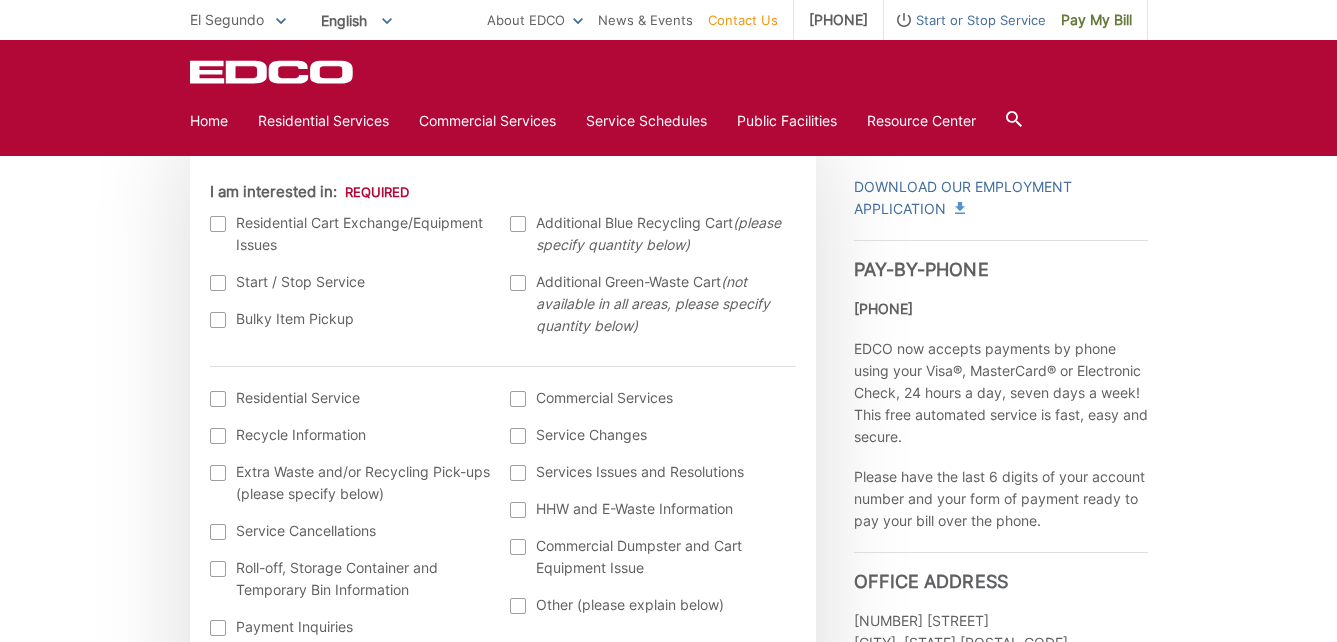 scroll, scrollTop: 634, scrollLeft: 0, axis: vertical 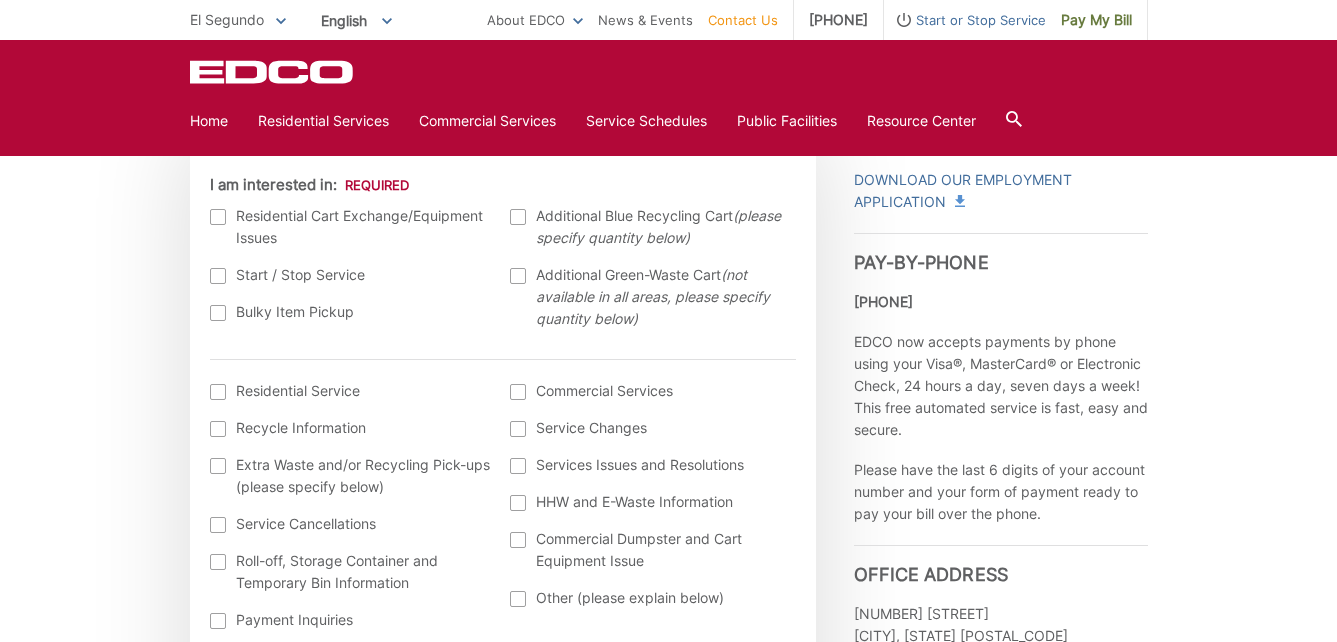 click at bounding box center (218, 392) 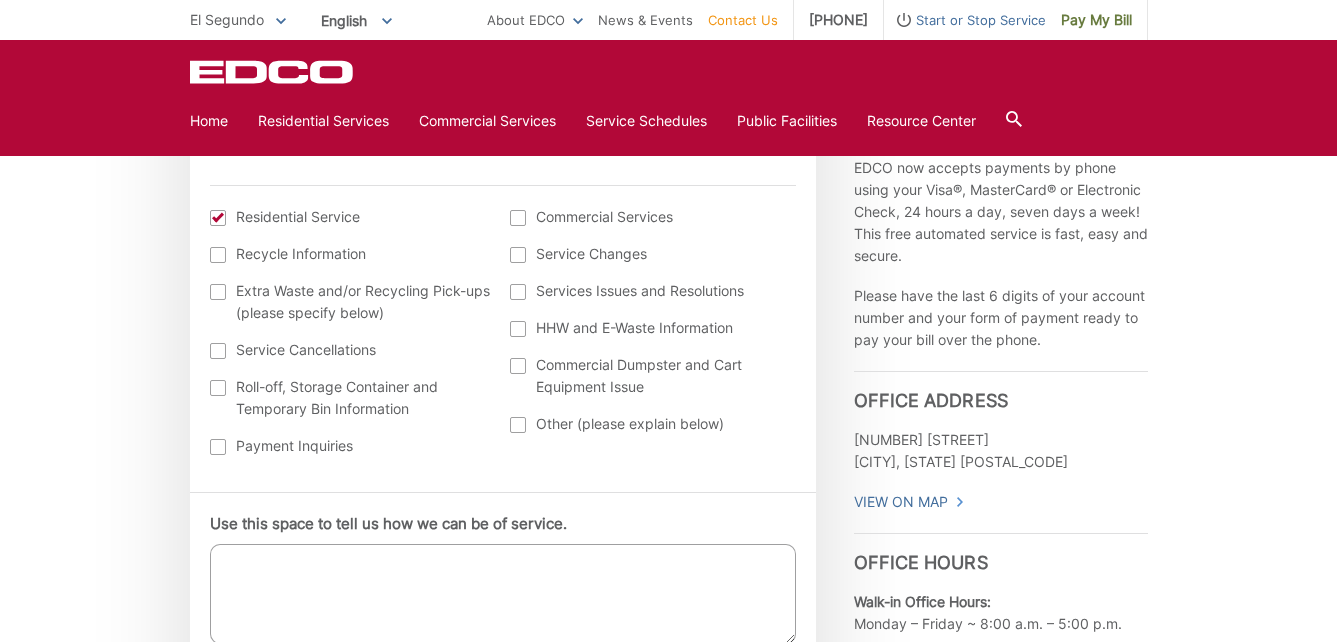 scroll, scrollTop: 798, scrollLeft: 0, axis: vertical 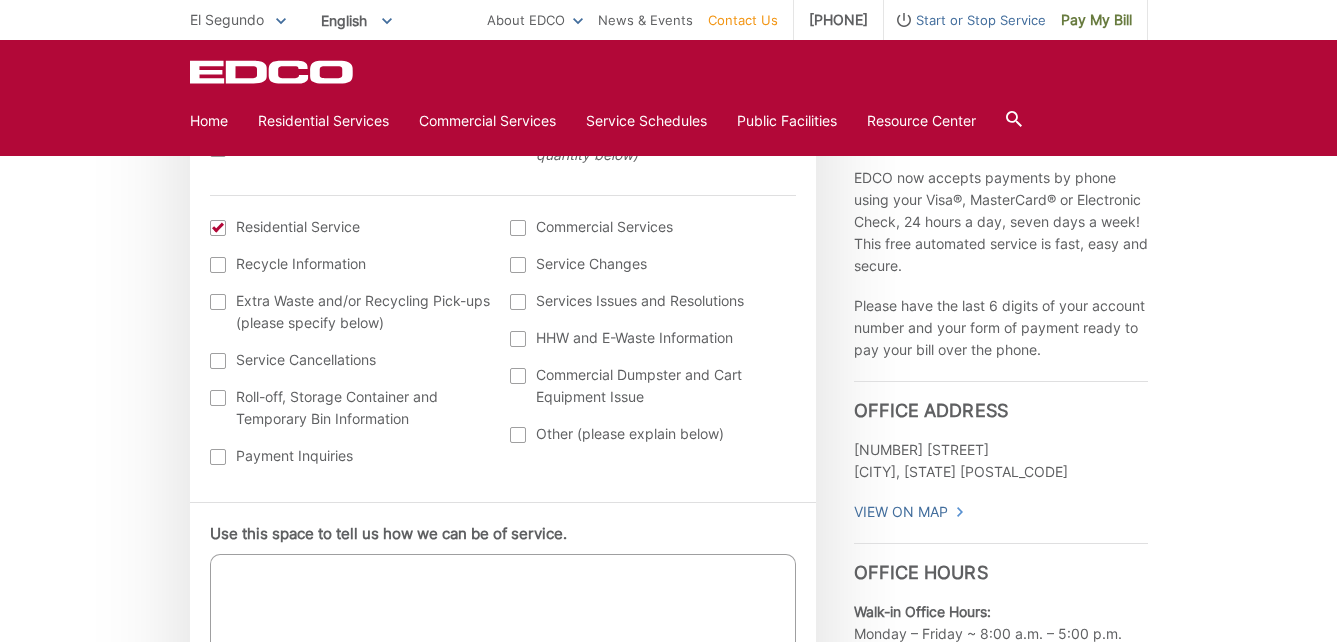 click on "Use this space to tell us how we can be of service." at bounding box center (503, 604) 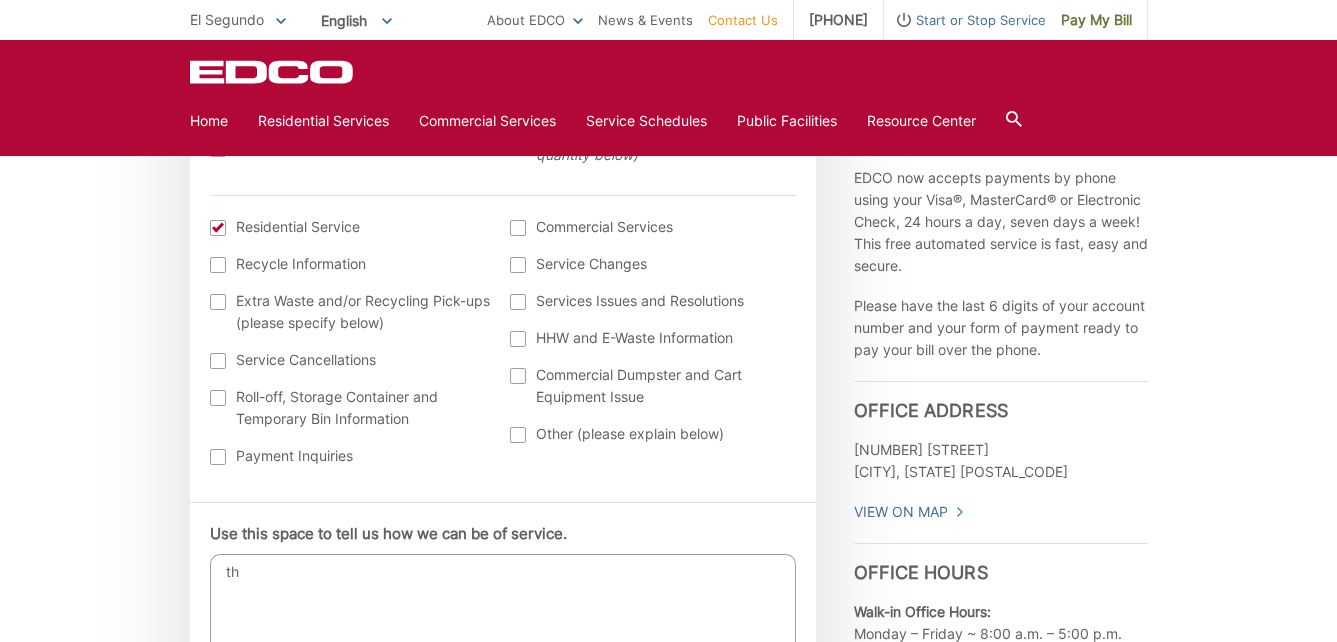 type on "t" 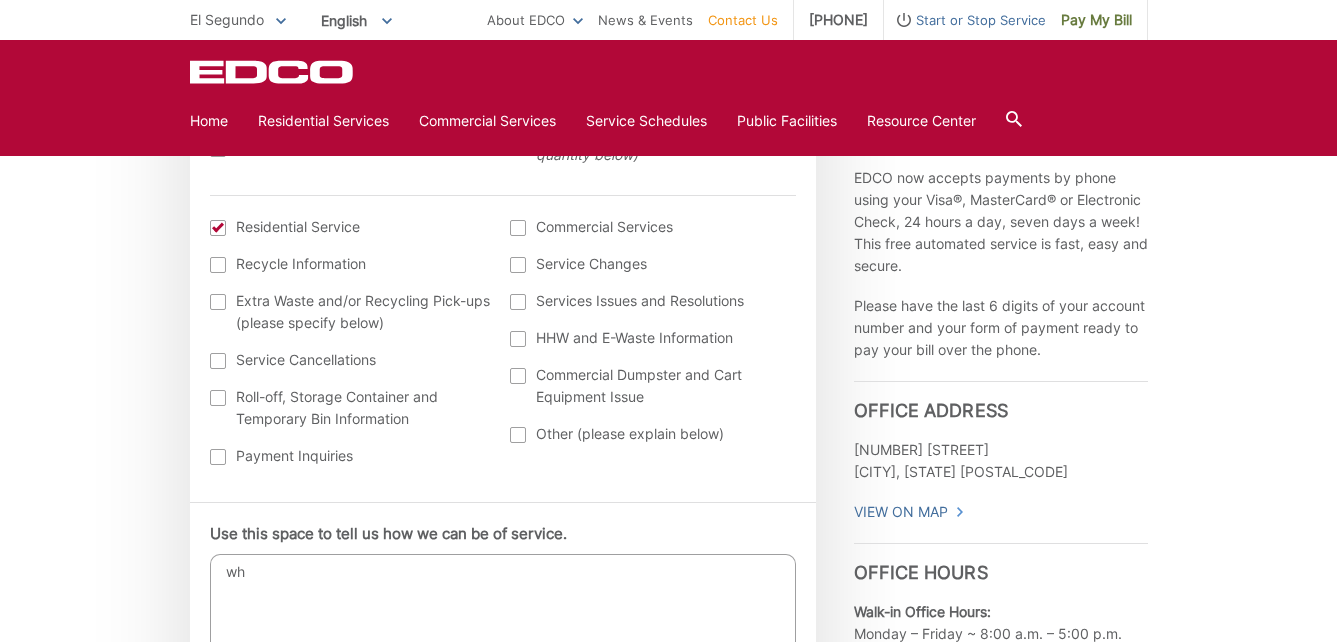 type on "w" 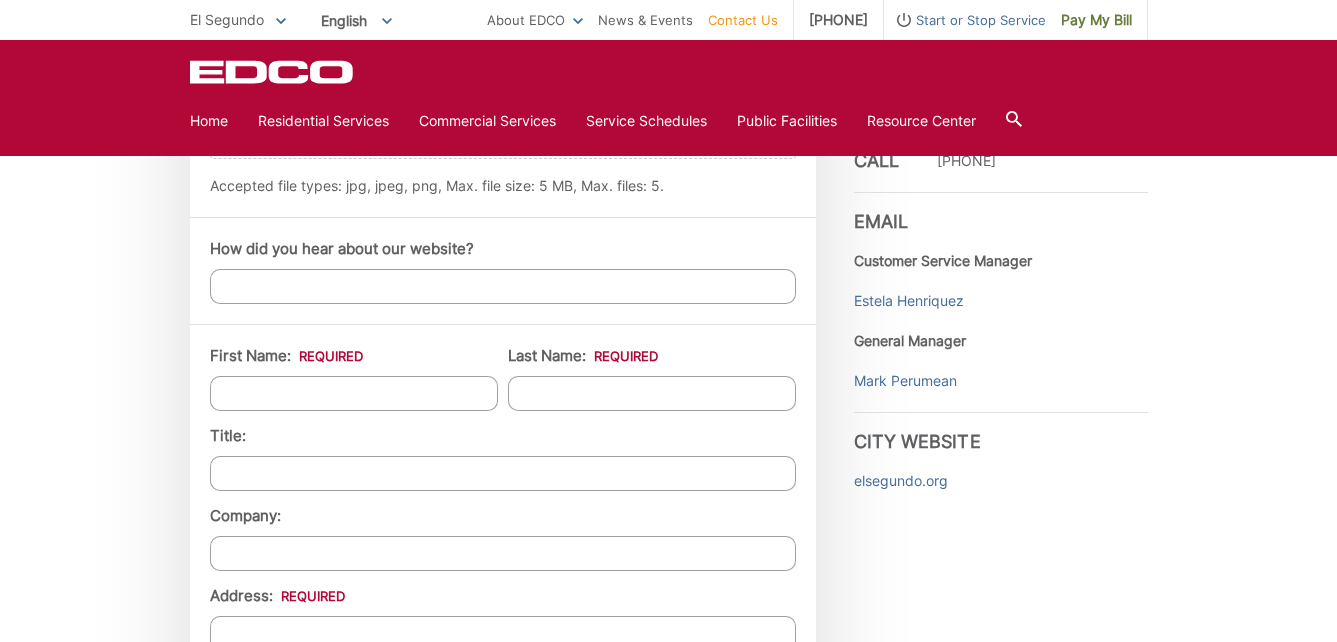 scroll, scrollTop: 1480, scrollLeft: 0, axis: vertical 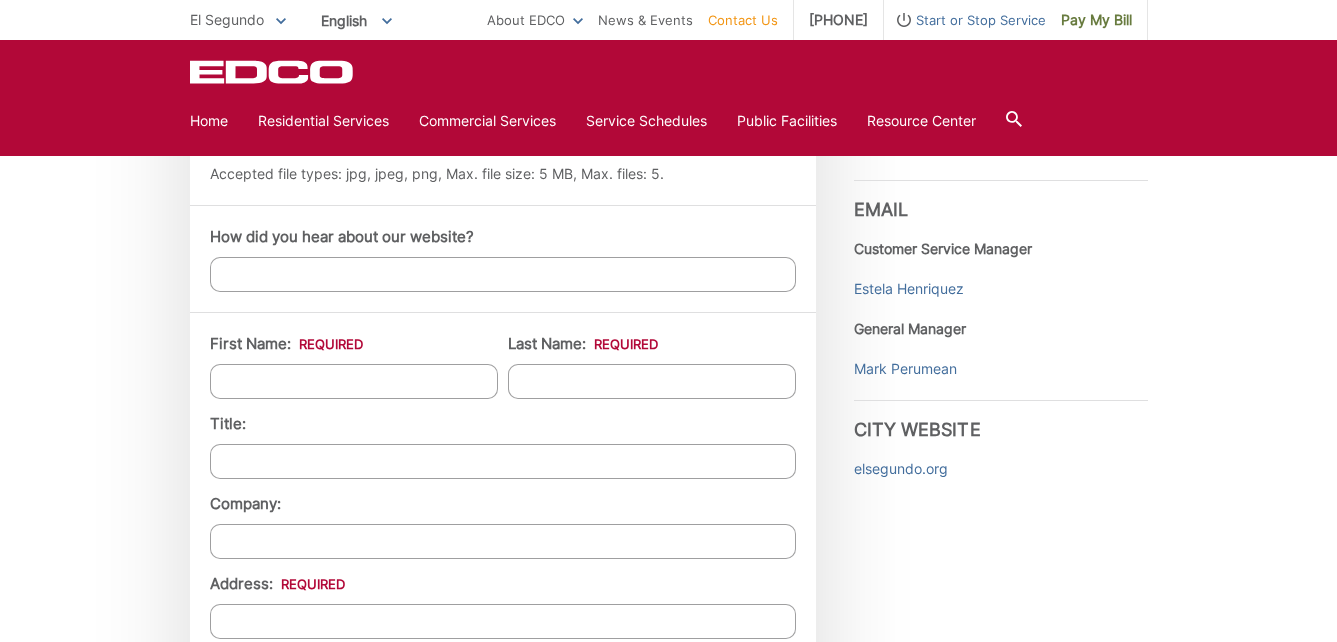 type on "Trash was not picked up today at [NUMBER] [STREET], [CITY], [POSTAL_CODE]
recycling was picked up, but not trash." 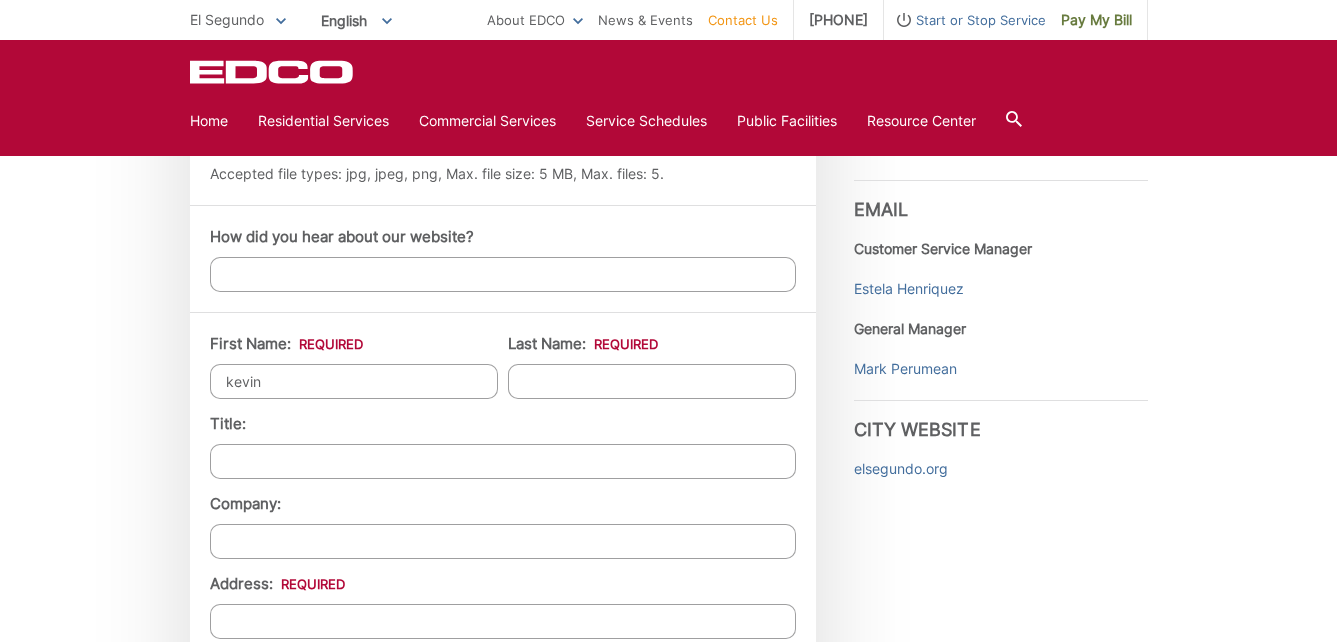 type on "kevin" 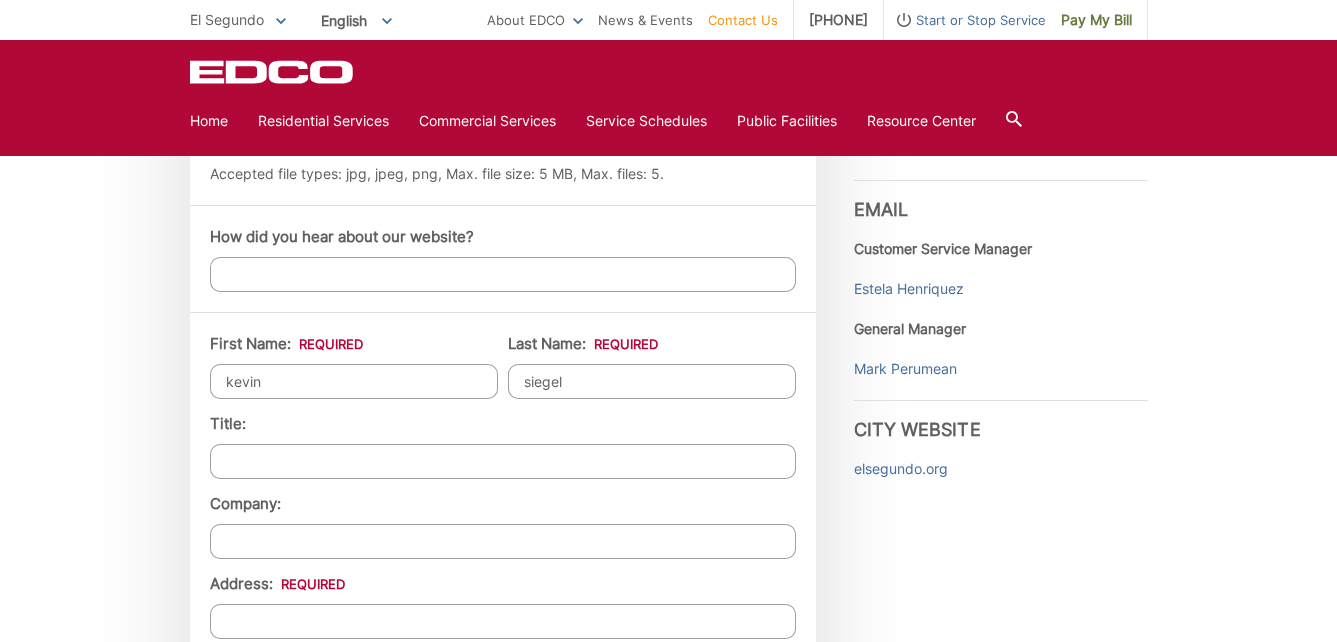 type on "siegel" 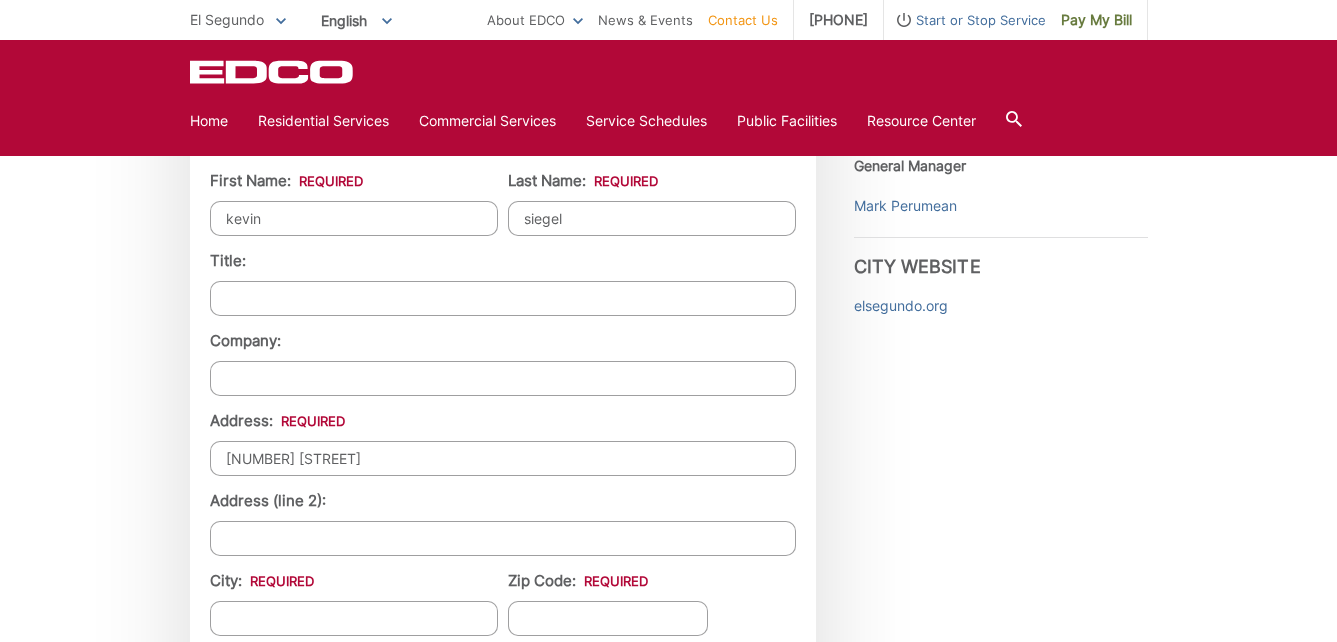 type on "[NUMBER] [STREET]" 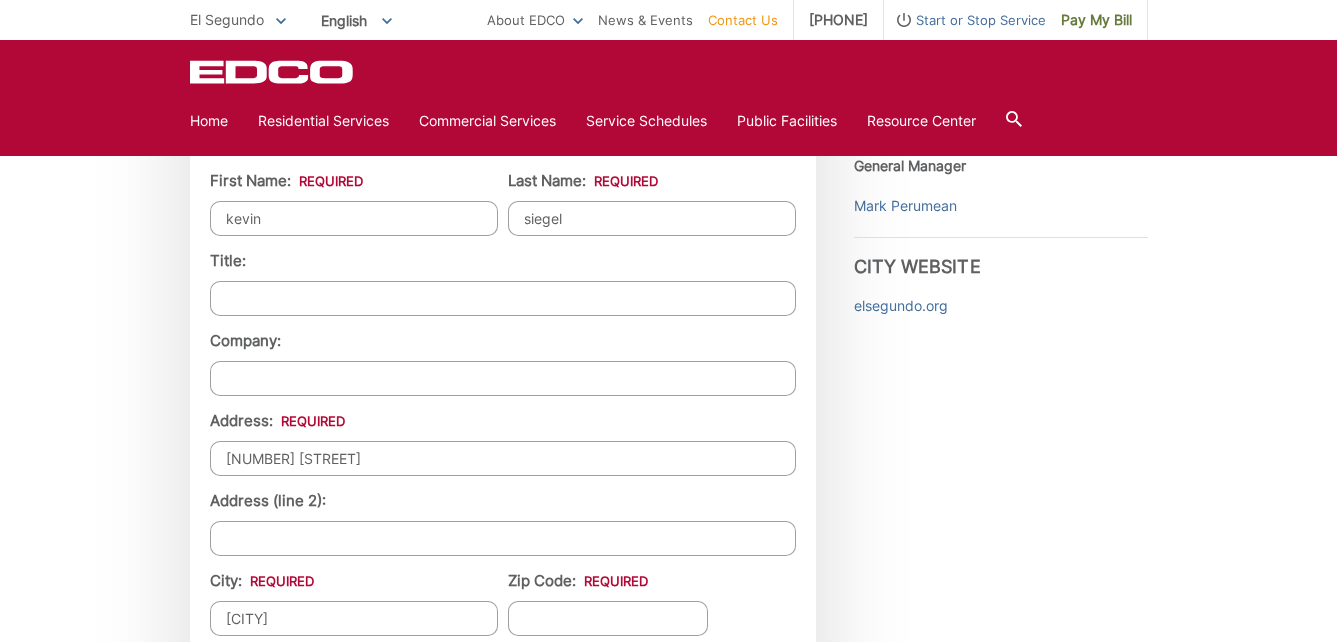 type on "[CITY]" 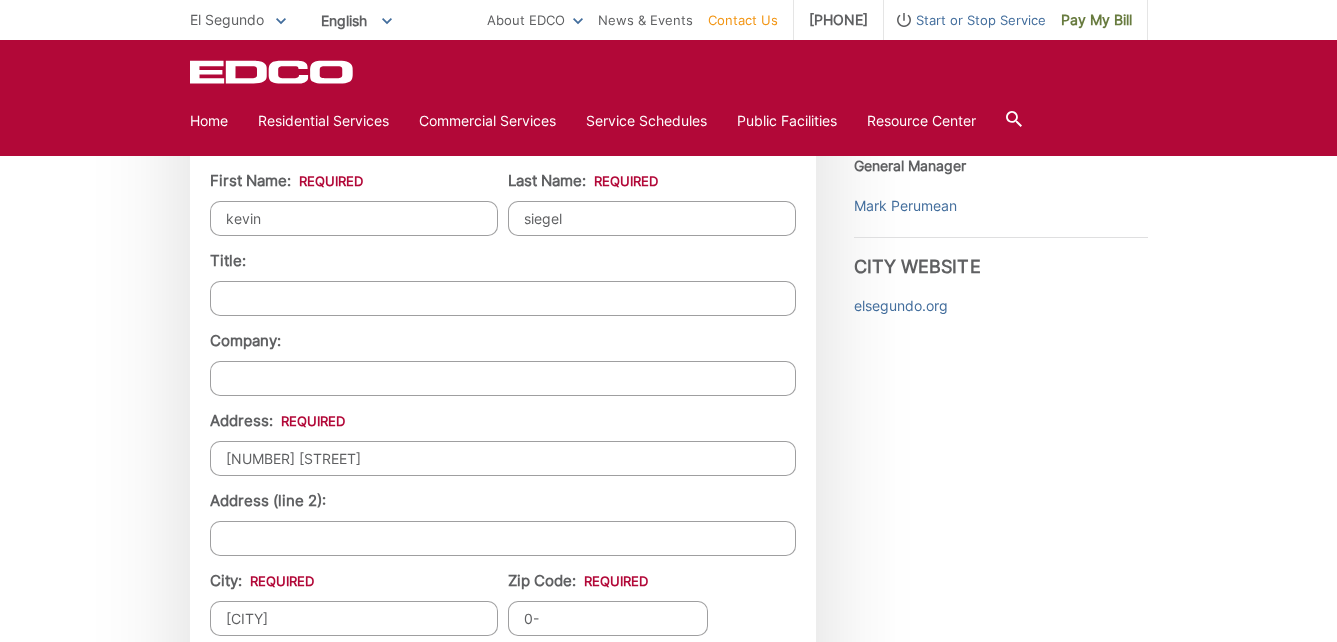 type on "0" 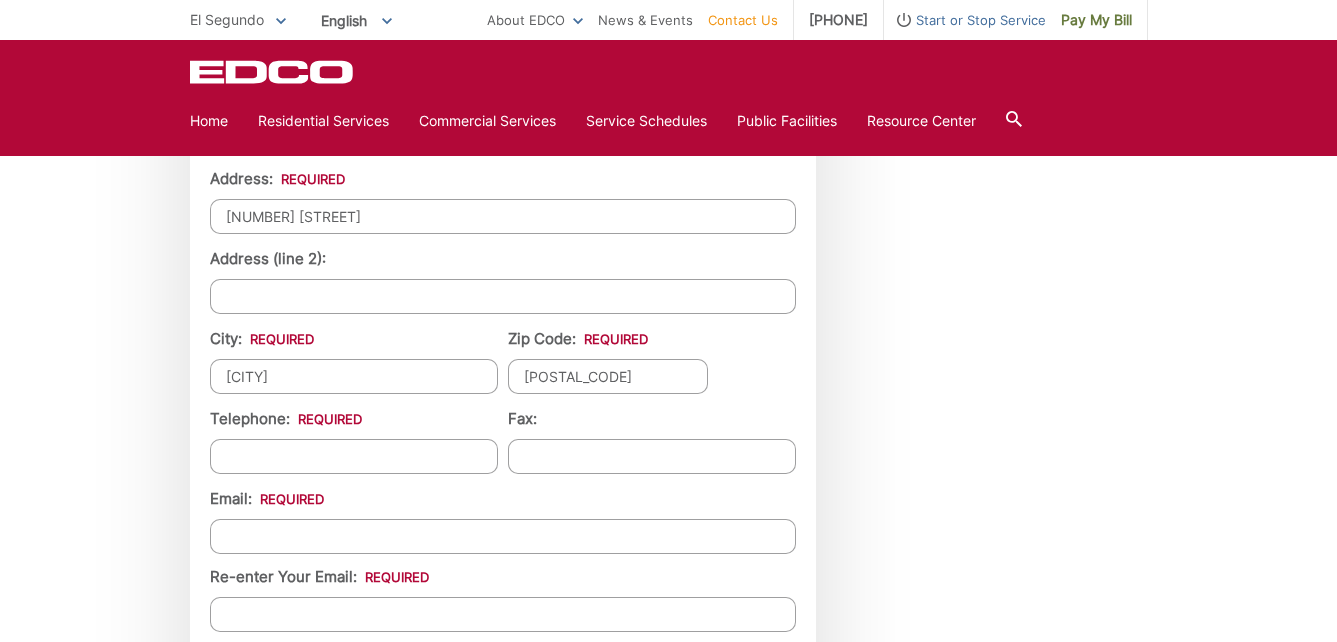 scroll, scrollTop: 1932, scrollLeft: 0, axis: vertical 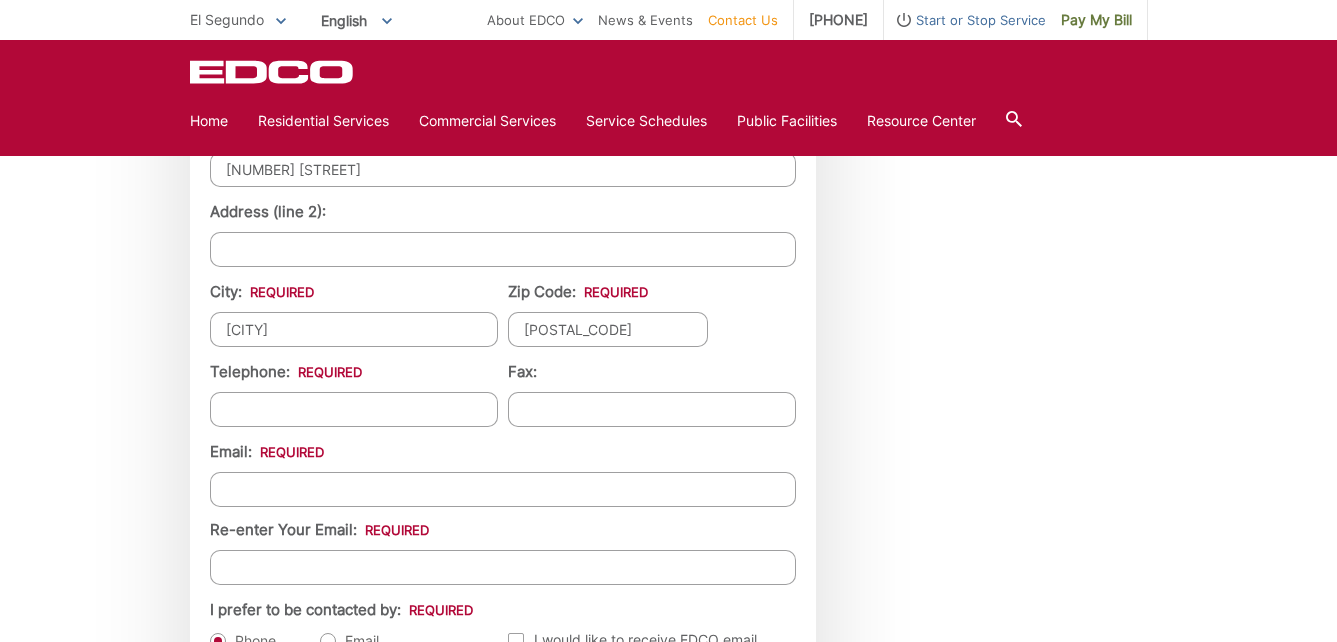 type on "[POSTAL_CODE]" 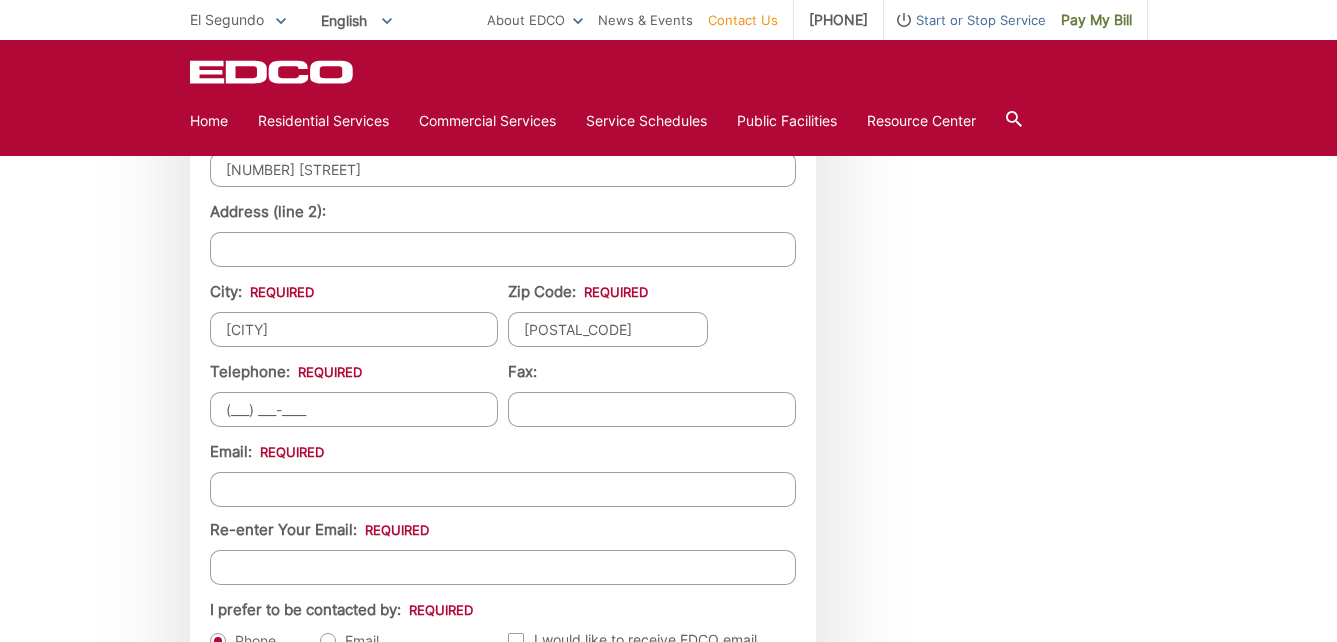 click on "(___) ___-____" at bounding box center (354, 409) 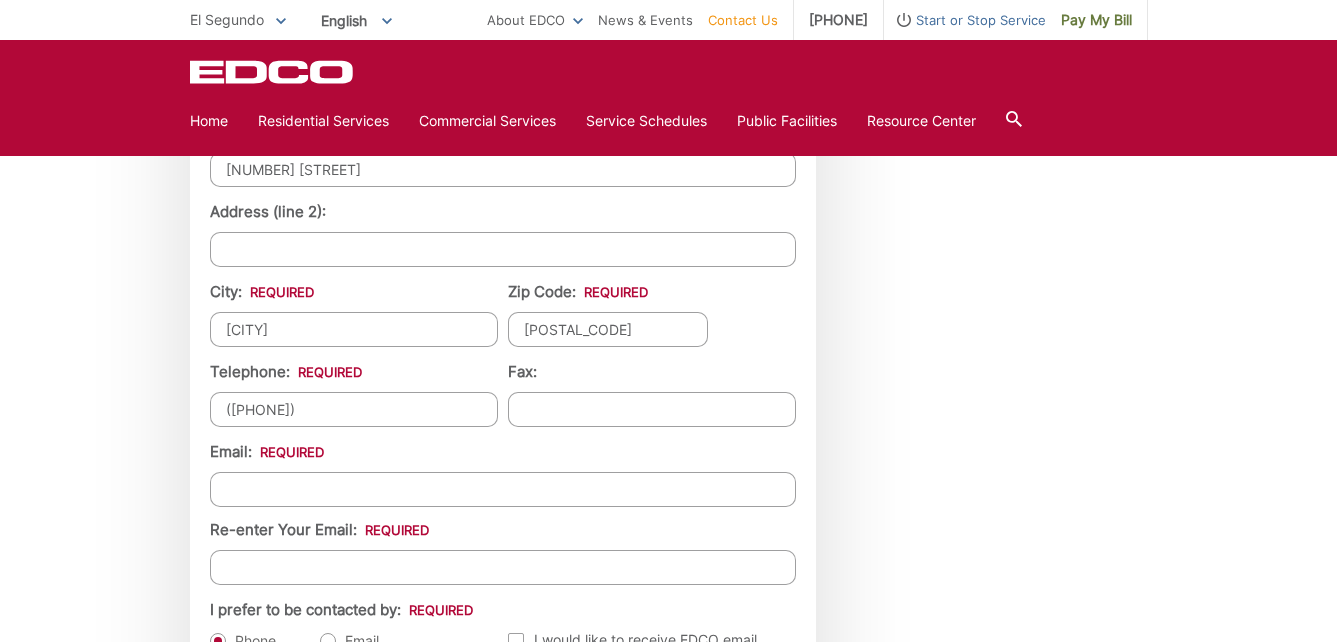 type on "[PHONE]" 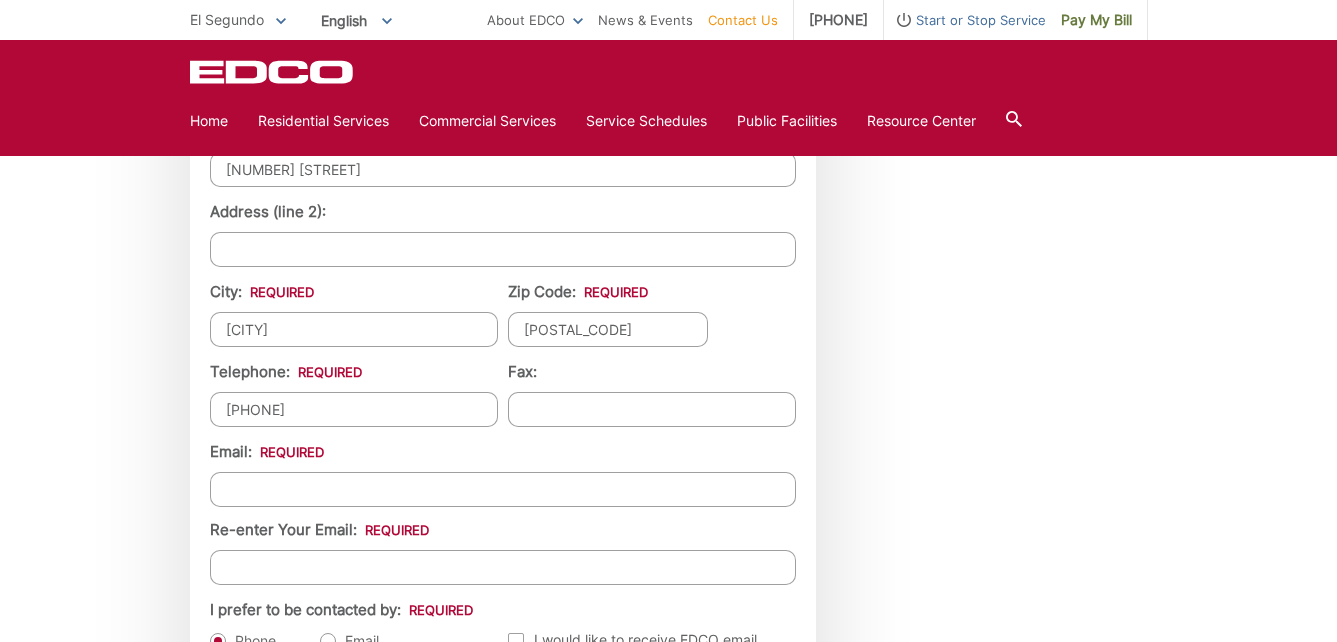 click on "Email *" at bounding box center [503, 489] 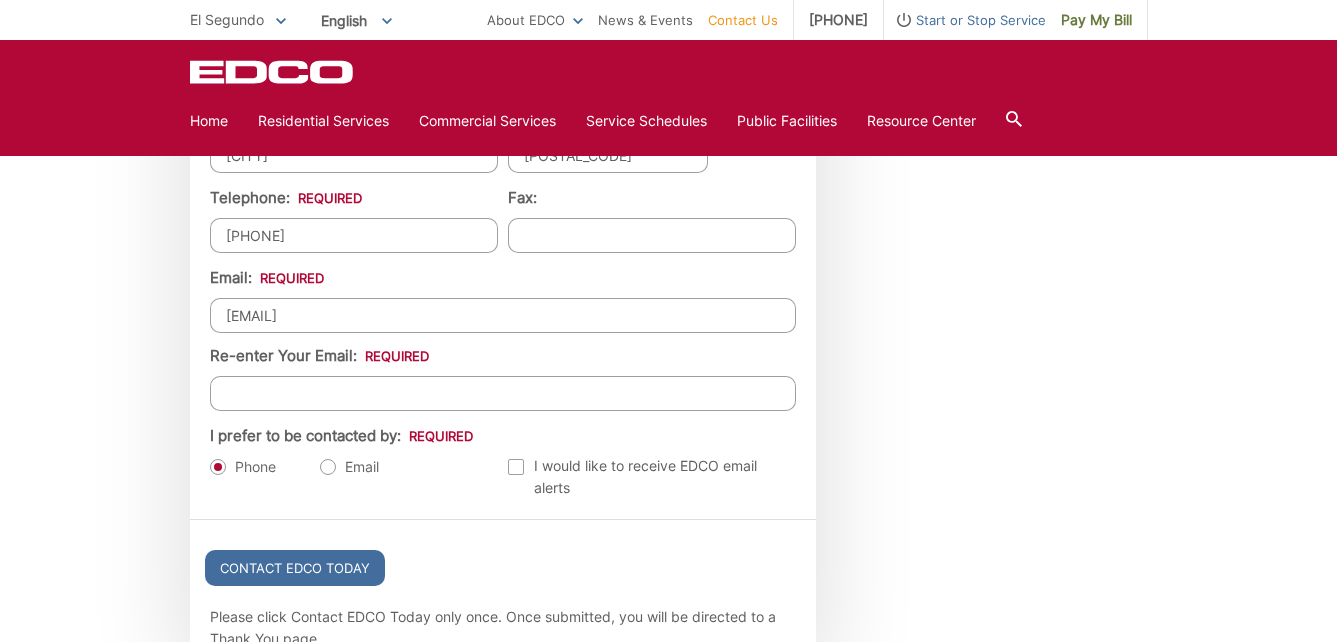 scroll, scrollTop: 2143, scrollLeft: 0, axis: vertical 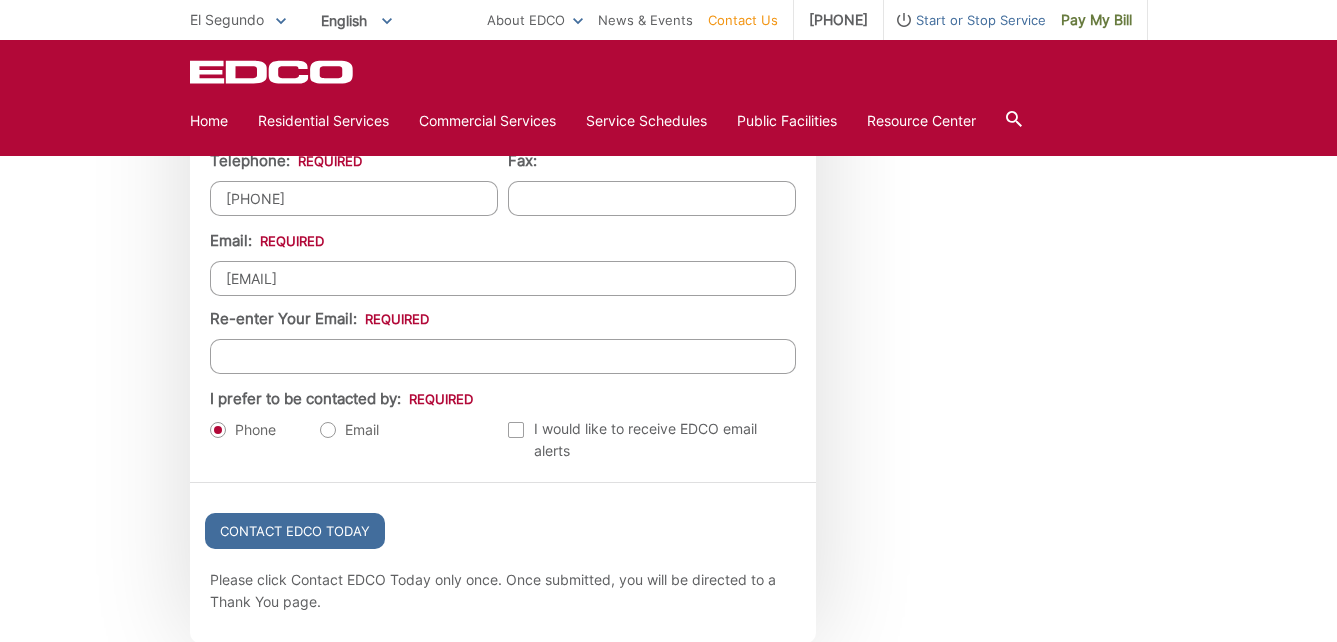 type on "[EMAIL]" 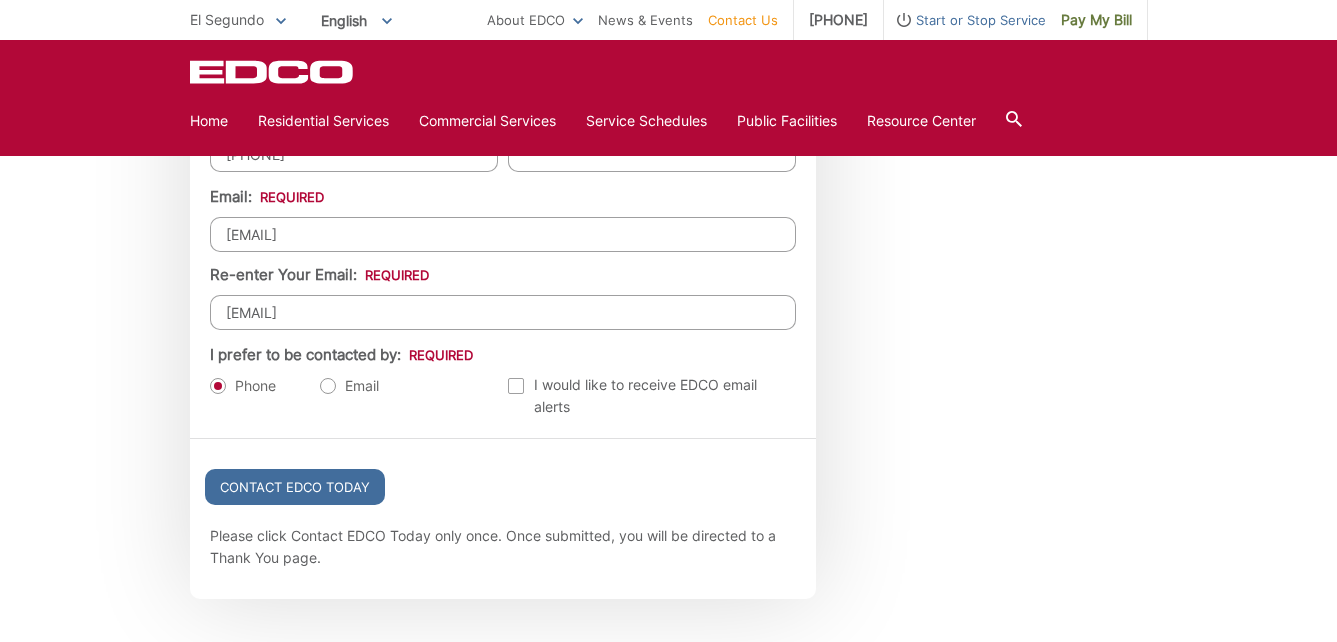 scroll, scrollTop: 2189, scrollLeft: 0, axis: vertical 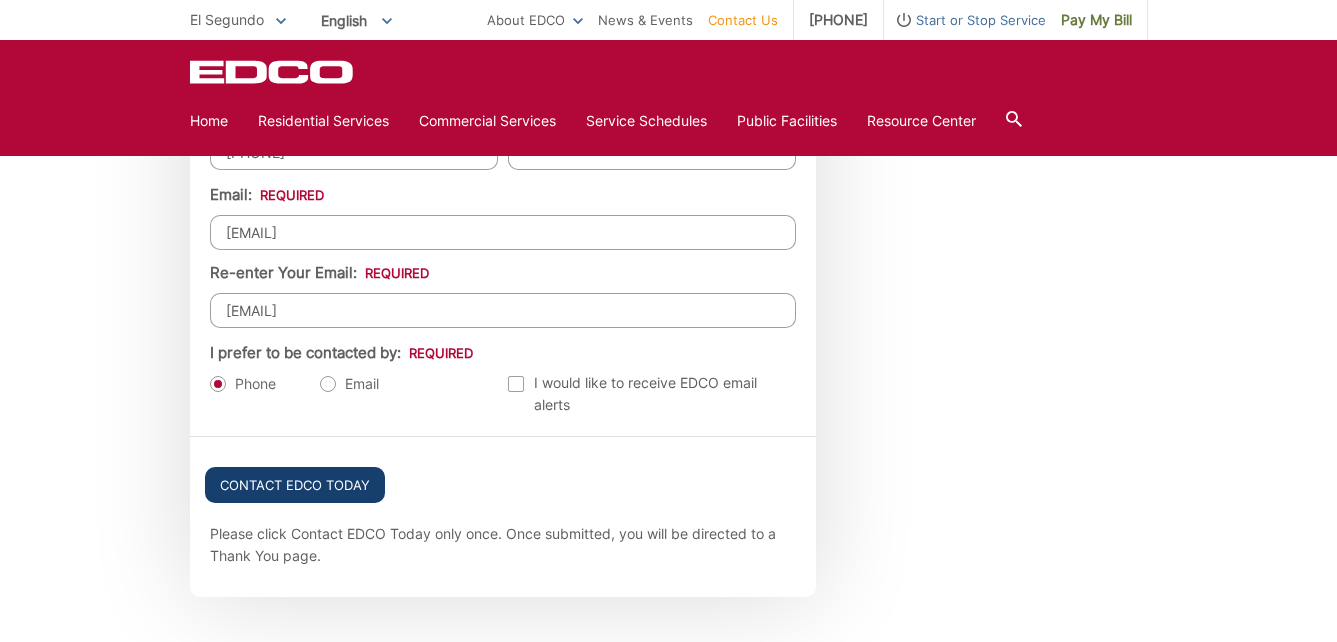 type on "[EMAIL]" 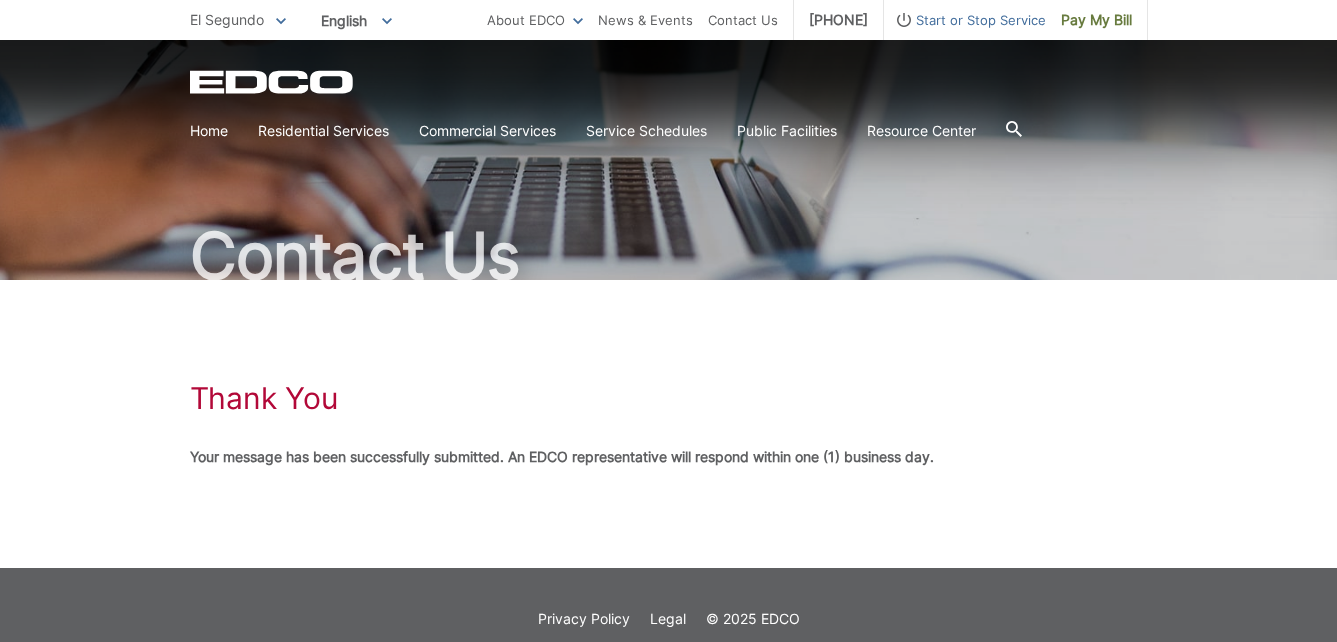 scroll, scrollTop: 98, scrollLeft: 0, axis: vertical 